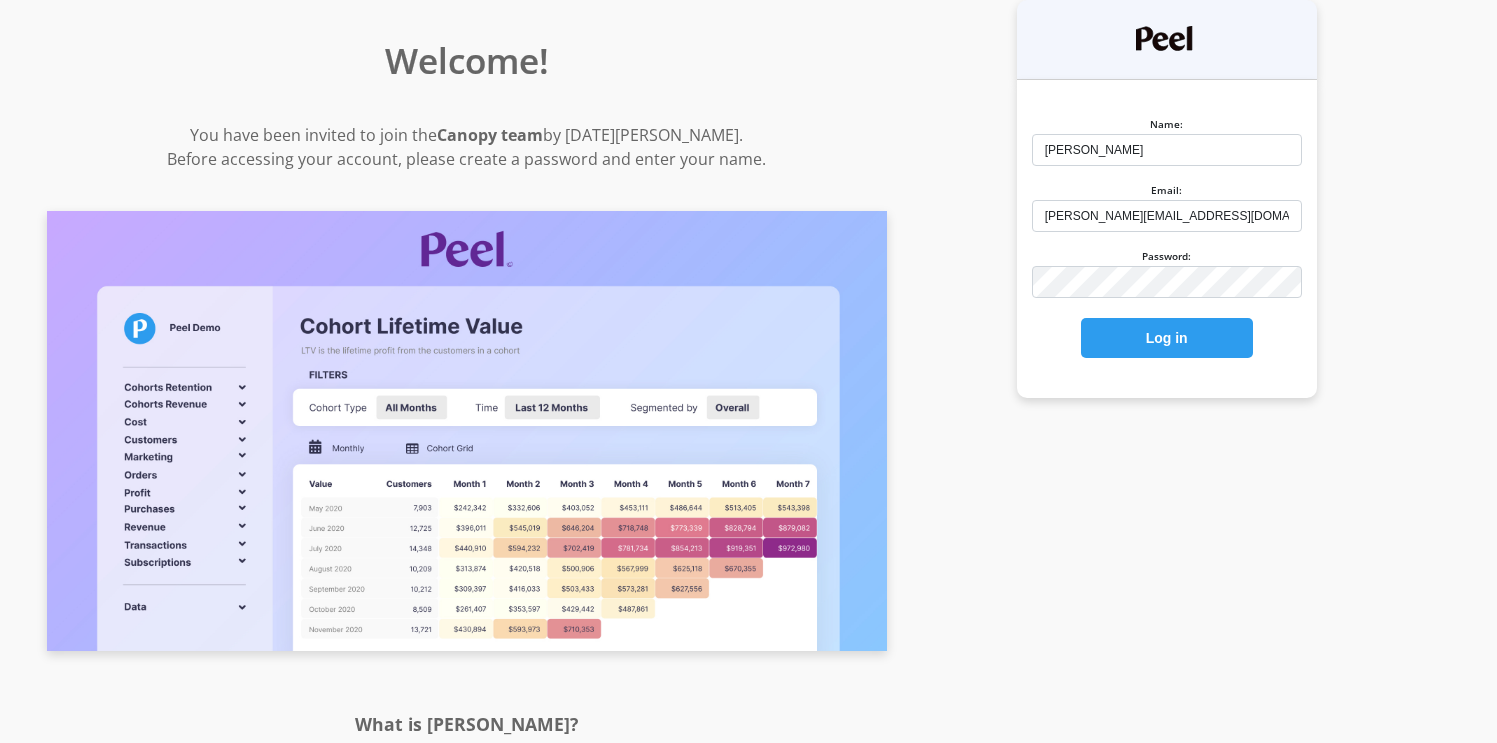 scroll, scrollTop: 0, scrollLeft: 0, axis: both 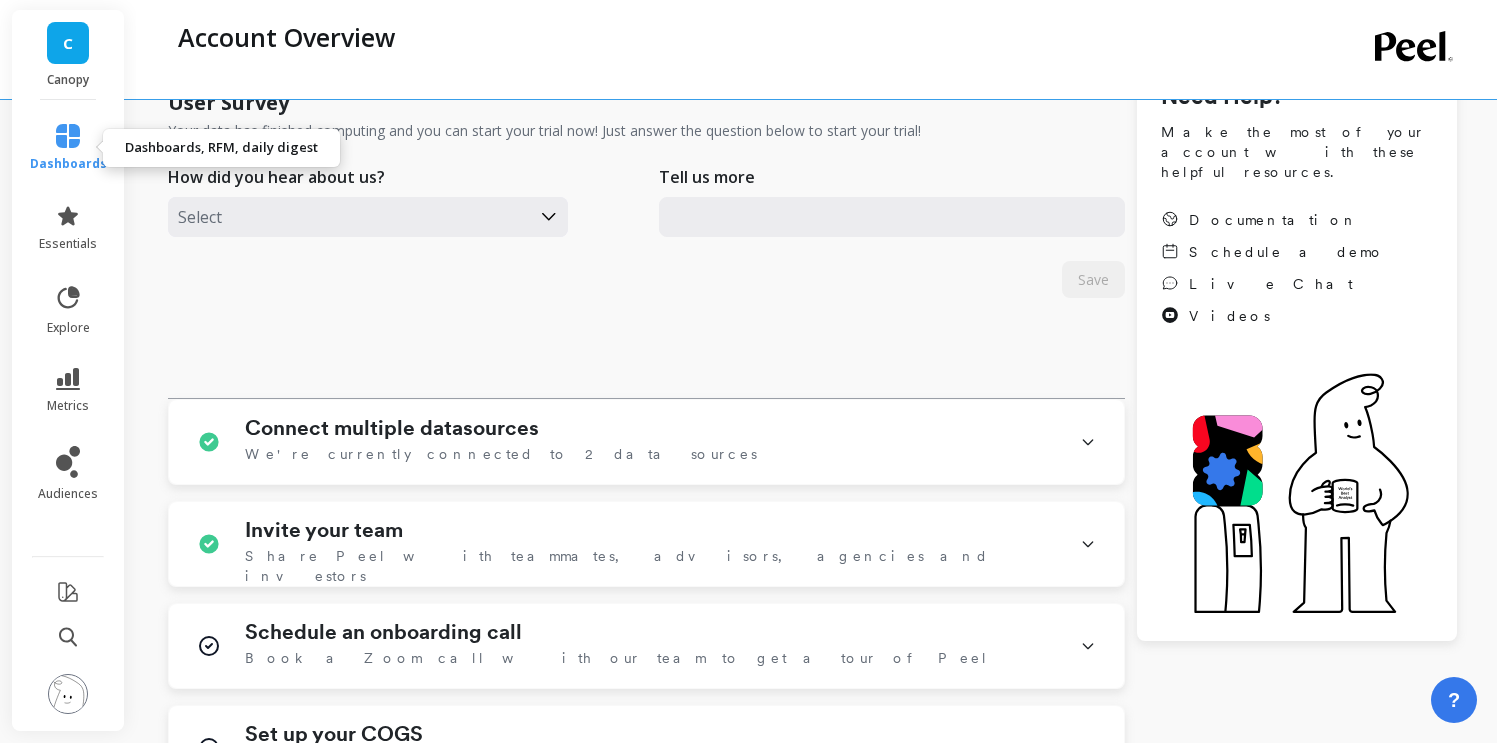 click 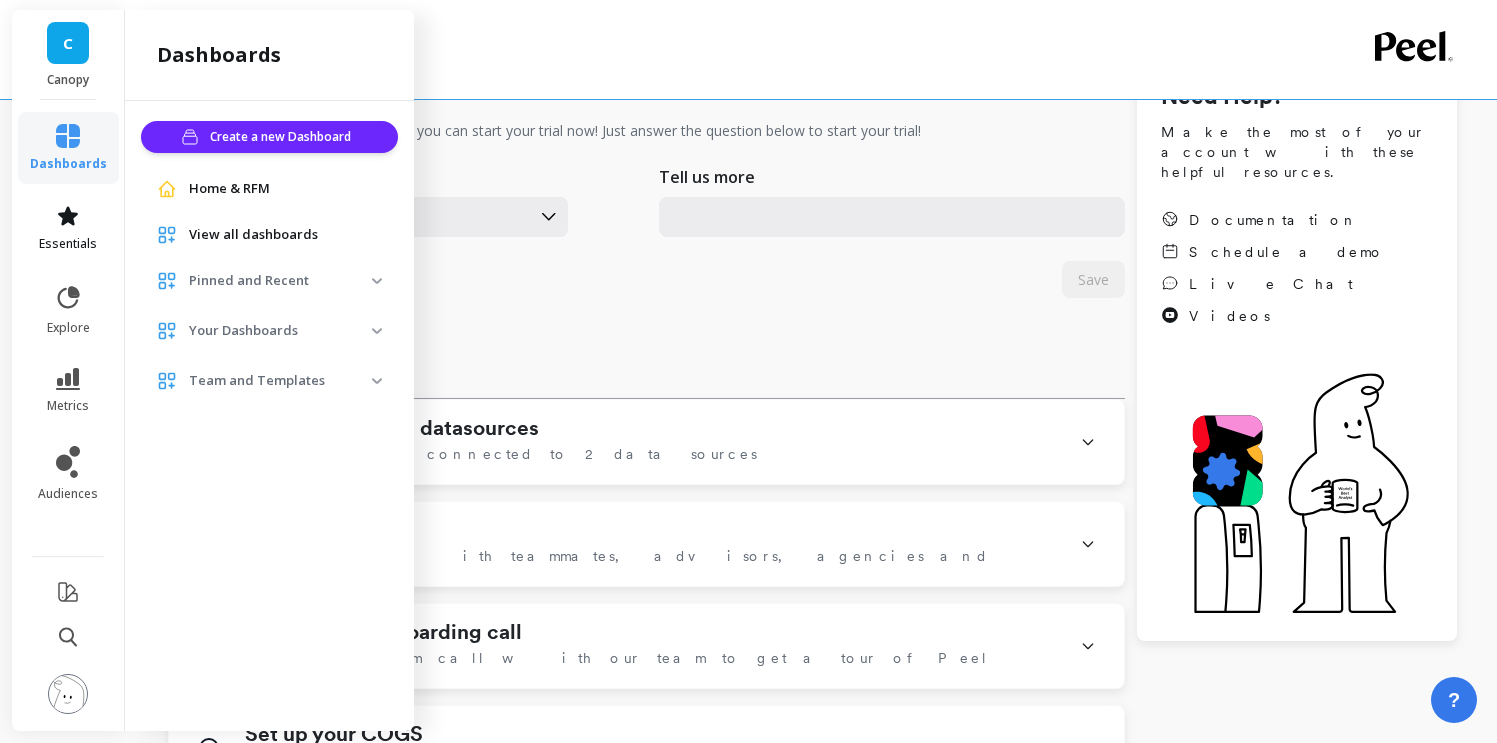 click on "essentials" at bounding box center (68, 228) 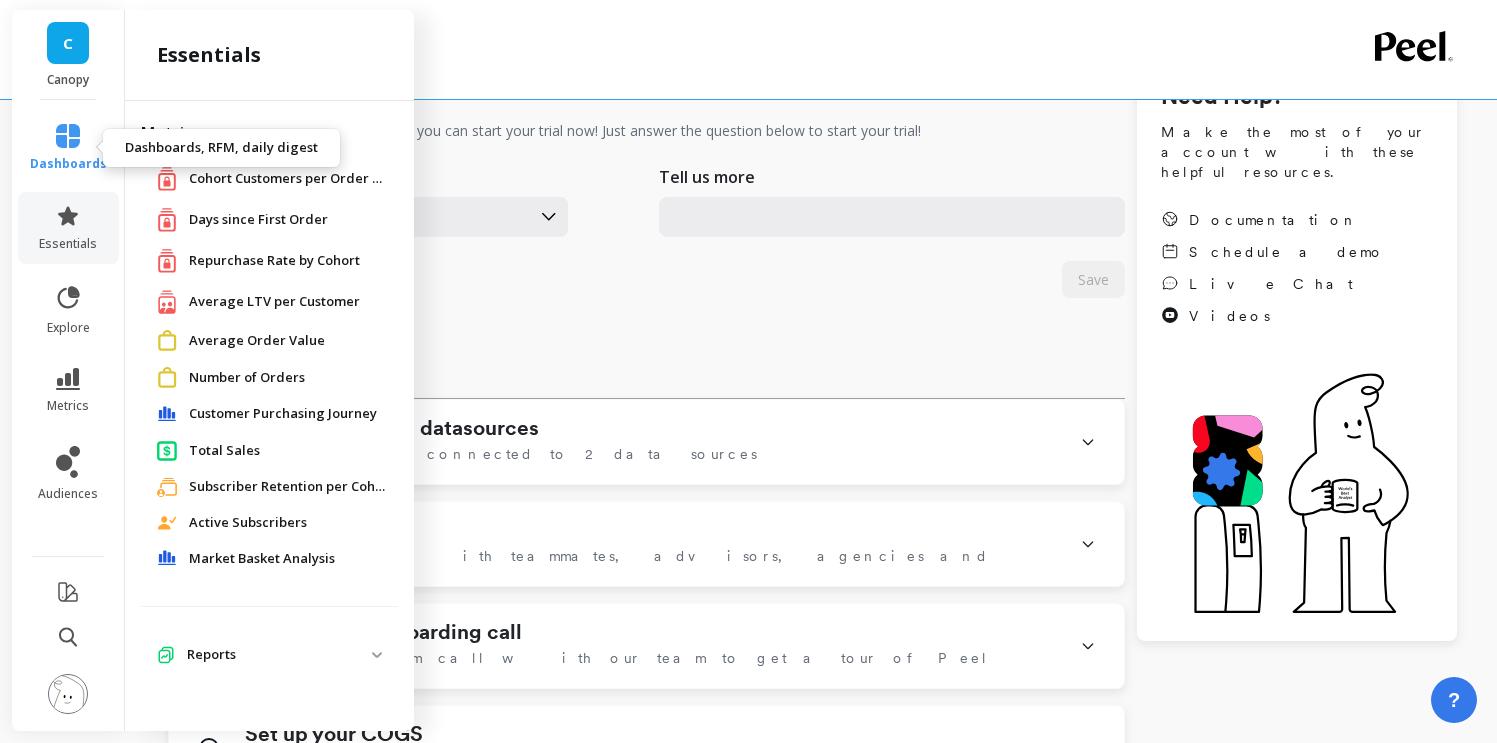 click on "dashboards" at bounding box center (68, 148) 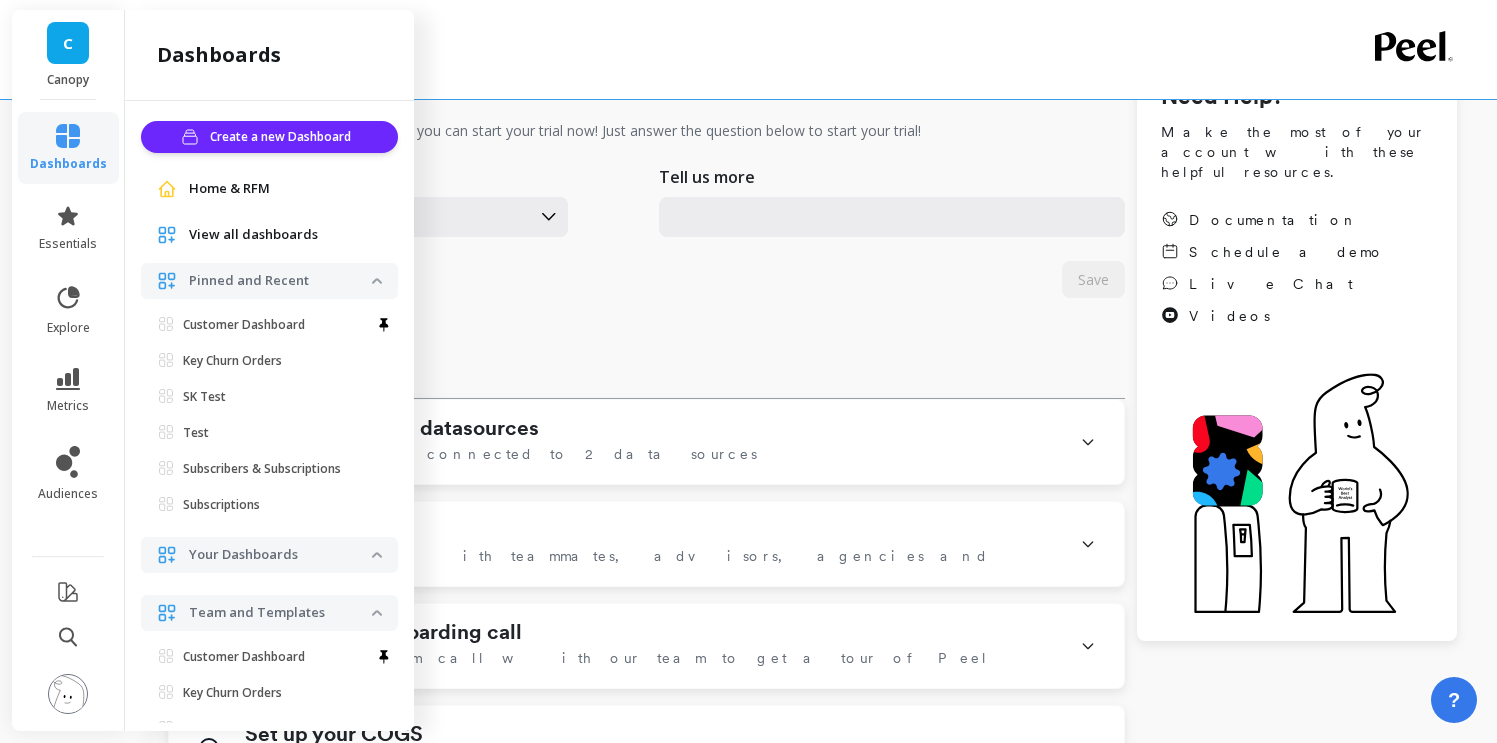 click on "dashboards essentials explore metrics audiences" at bounding box center (68, 322) 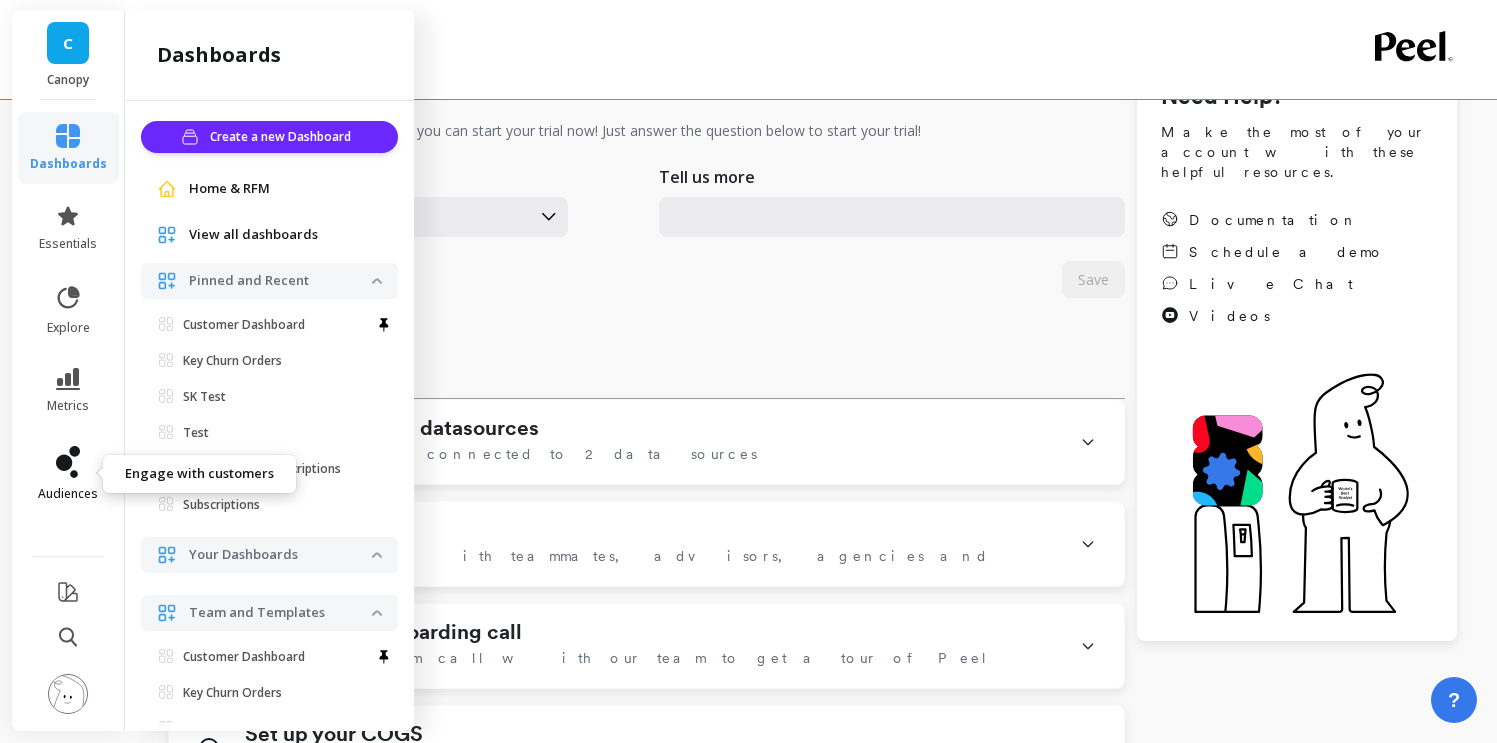 click 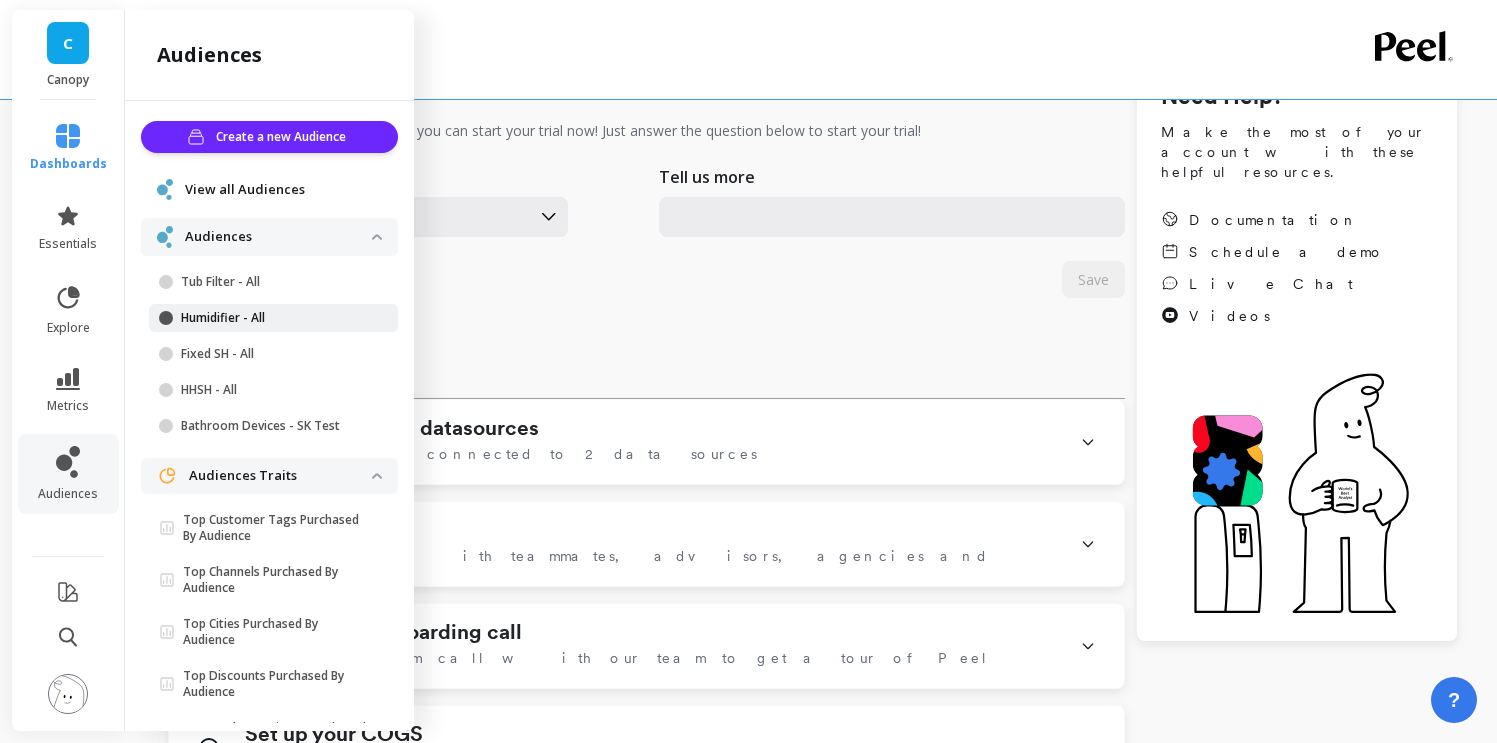click on "Humidifier - All" at bounding box center (276, 318) 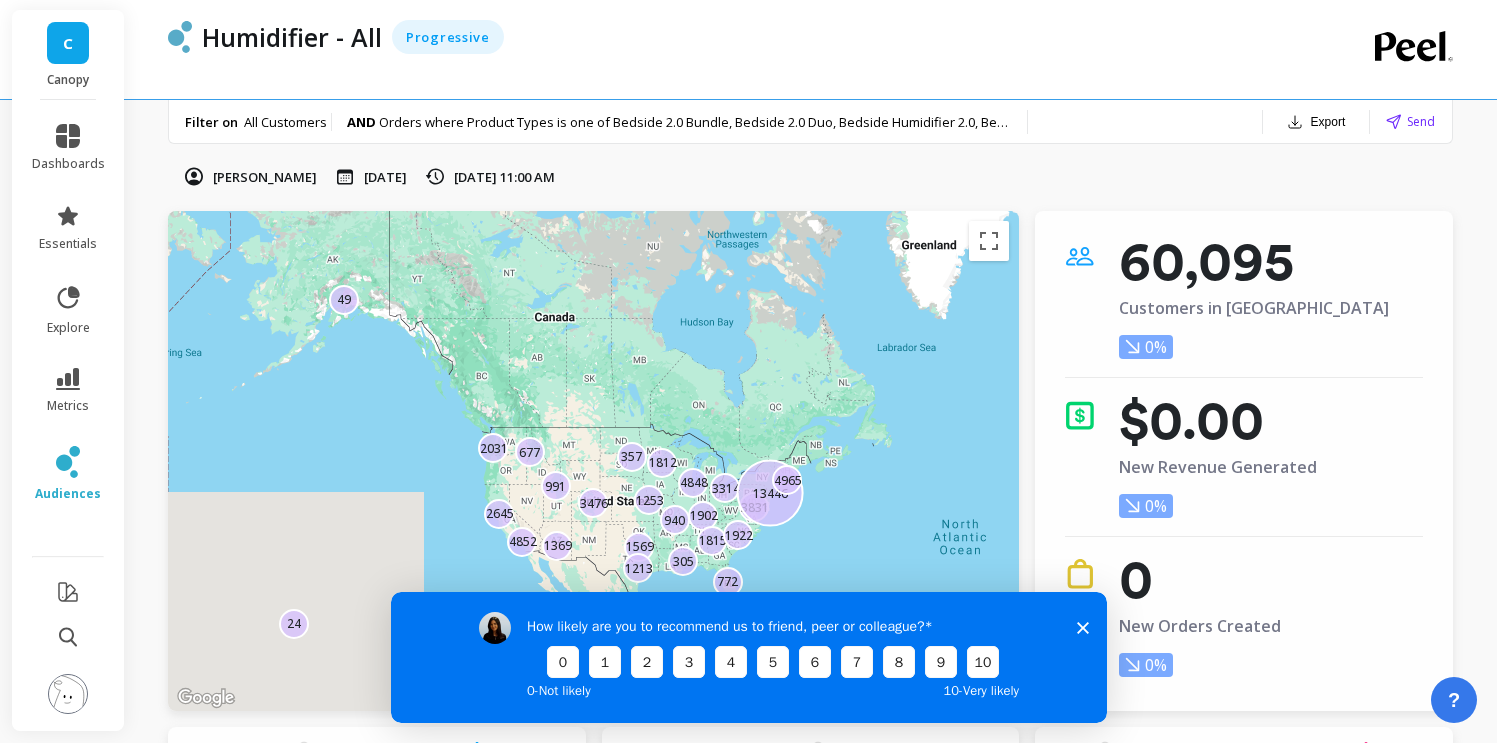 scroll, scrollTop: 0, scrollLeft: 0, axis: both 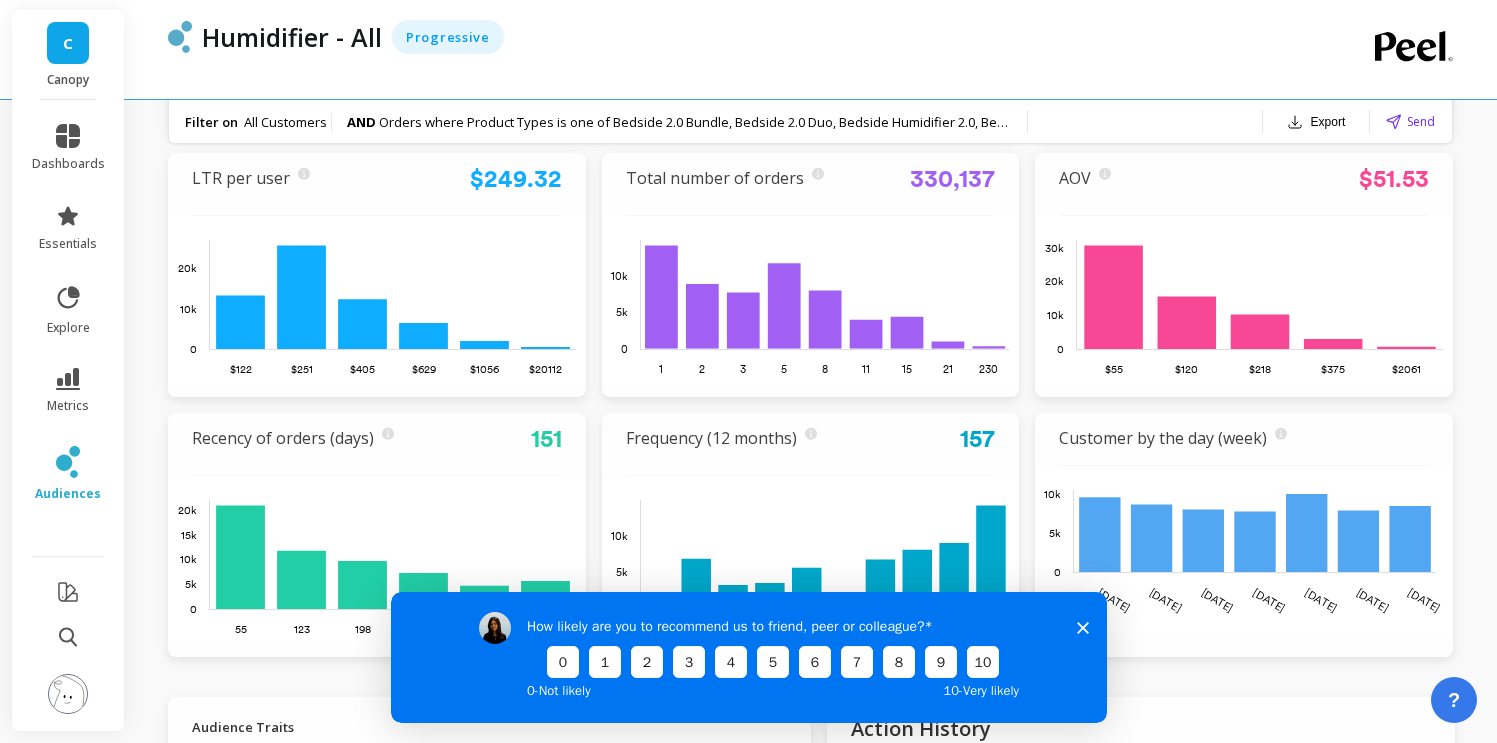 click 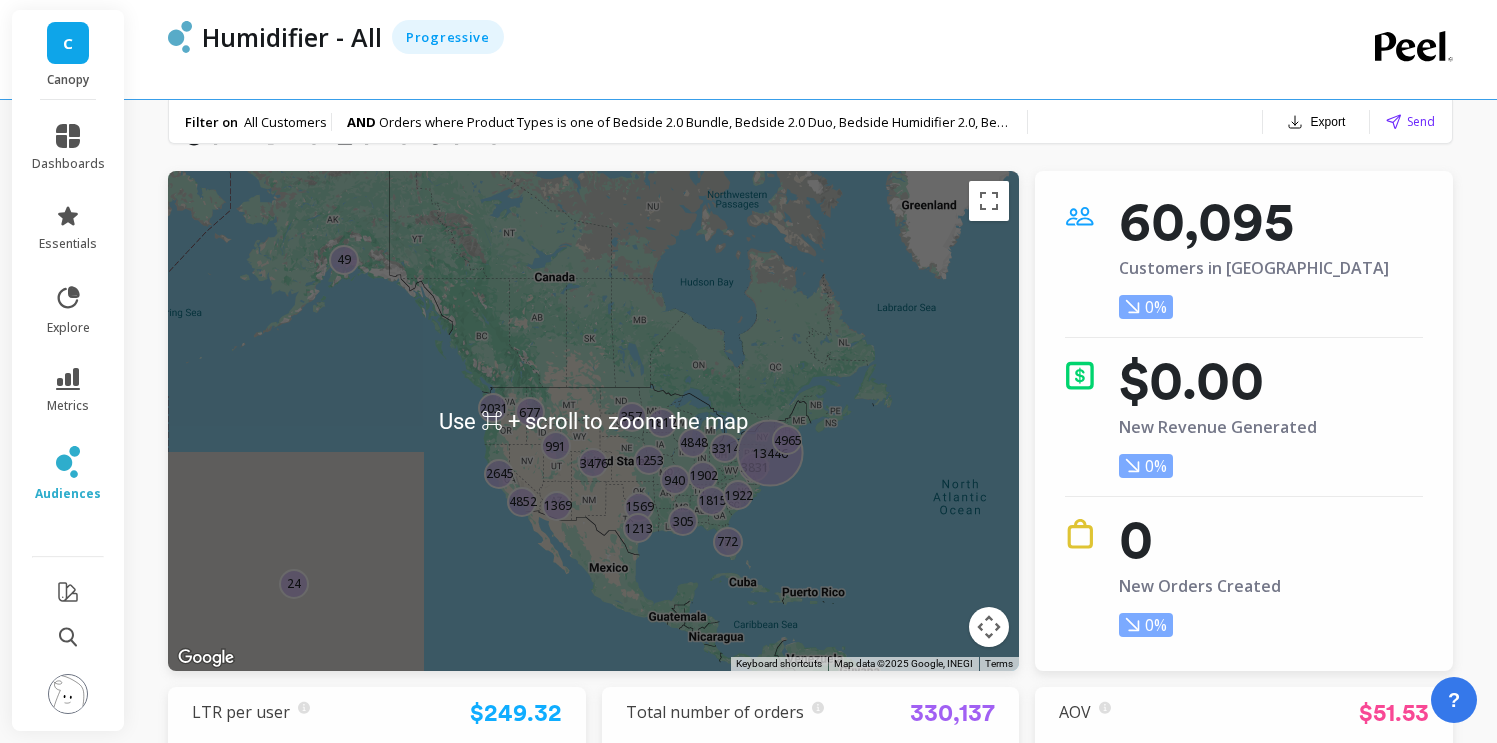 scroll, scrollTop: 0, scrollLeft: 0, axis: both 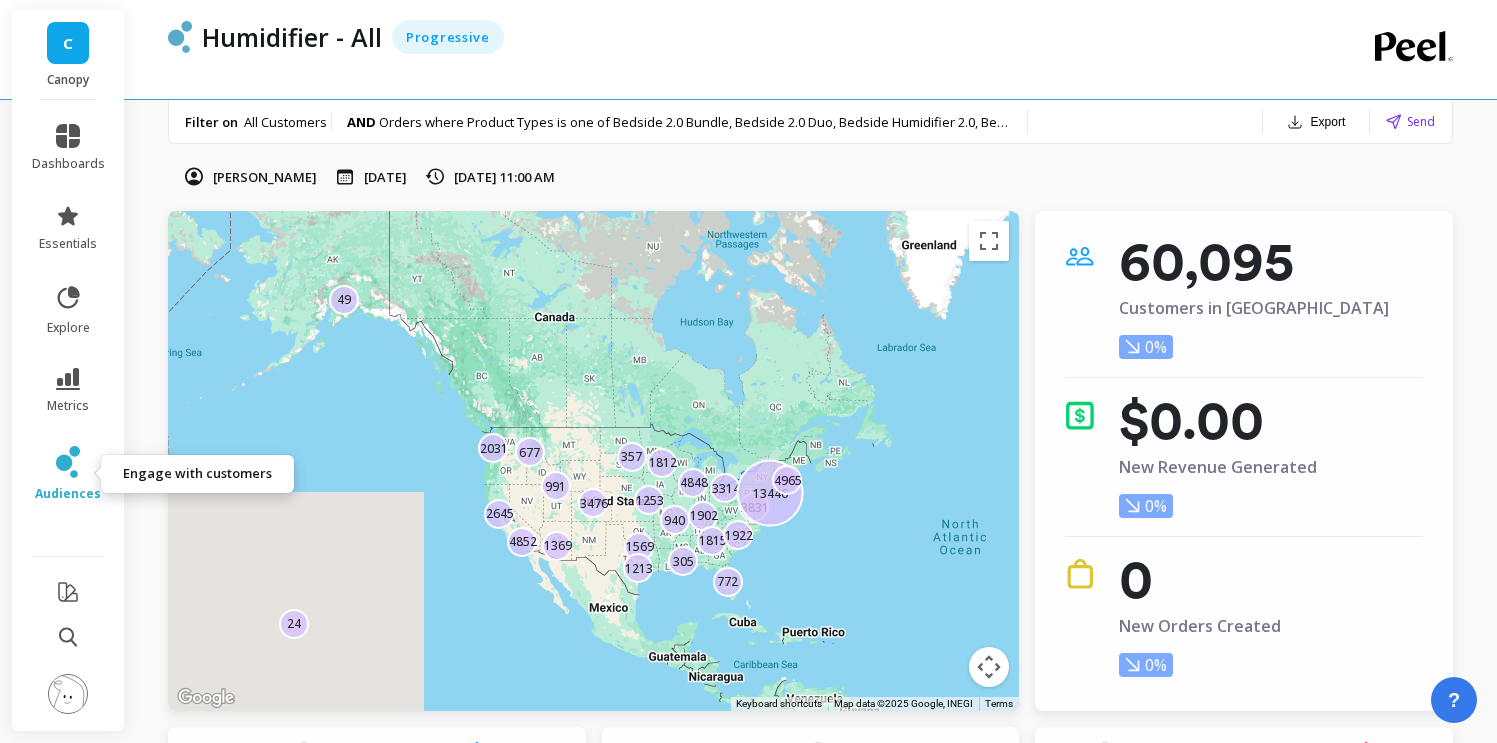 click on "audiences" at bounding box center [68, 474] 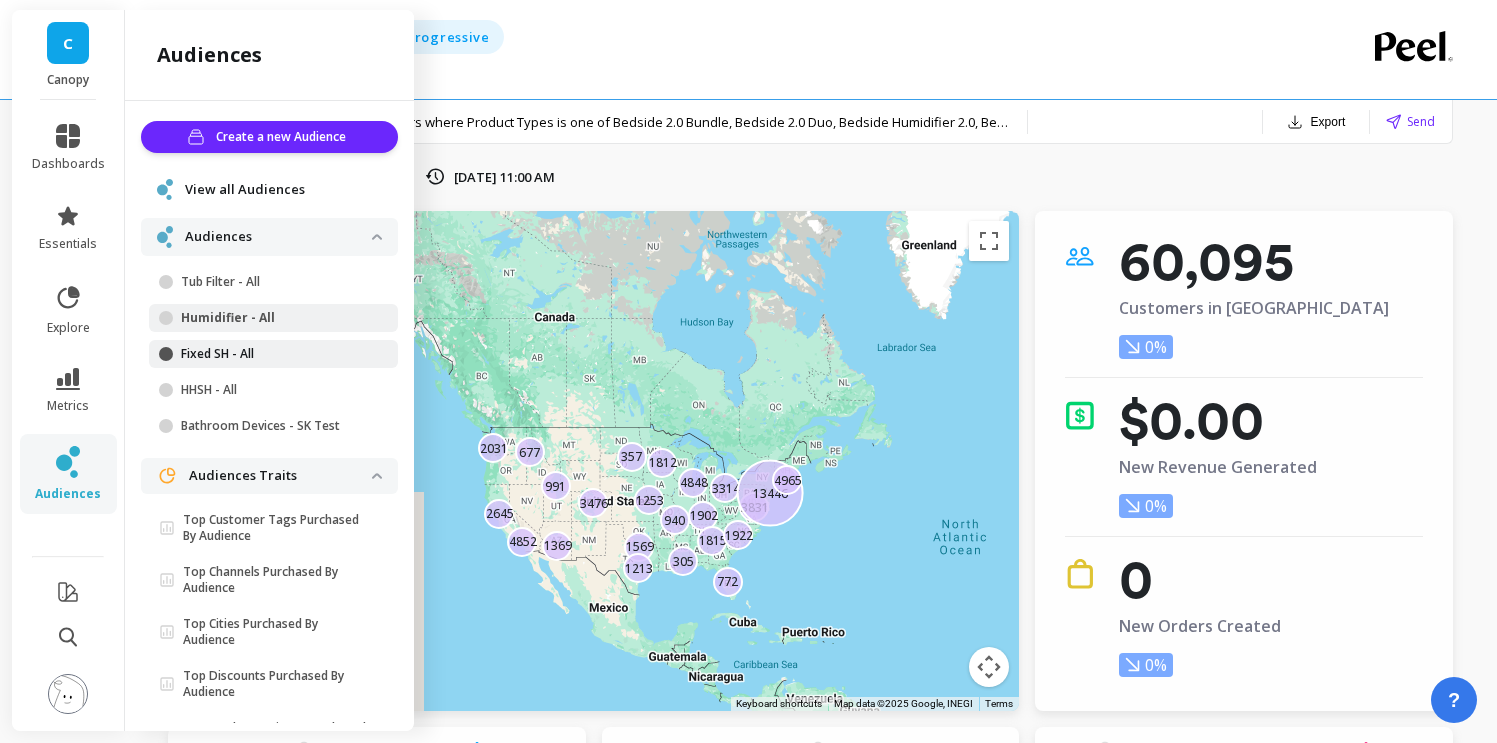 click on "Fixed SH - All" at bounding box center [276, 354] 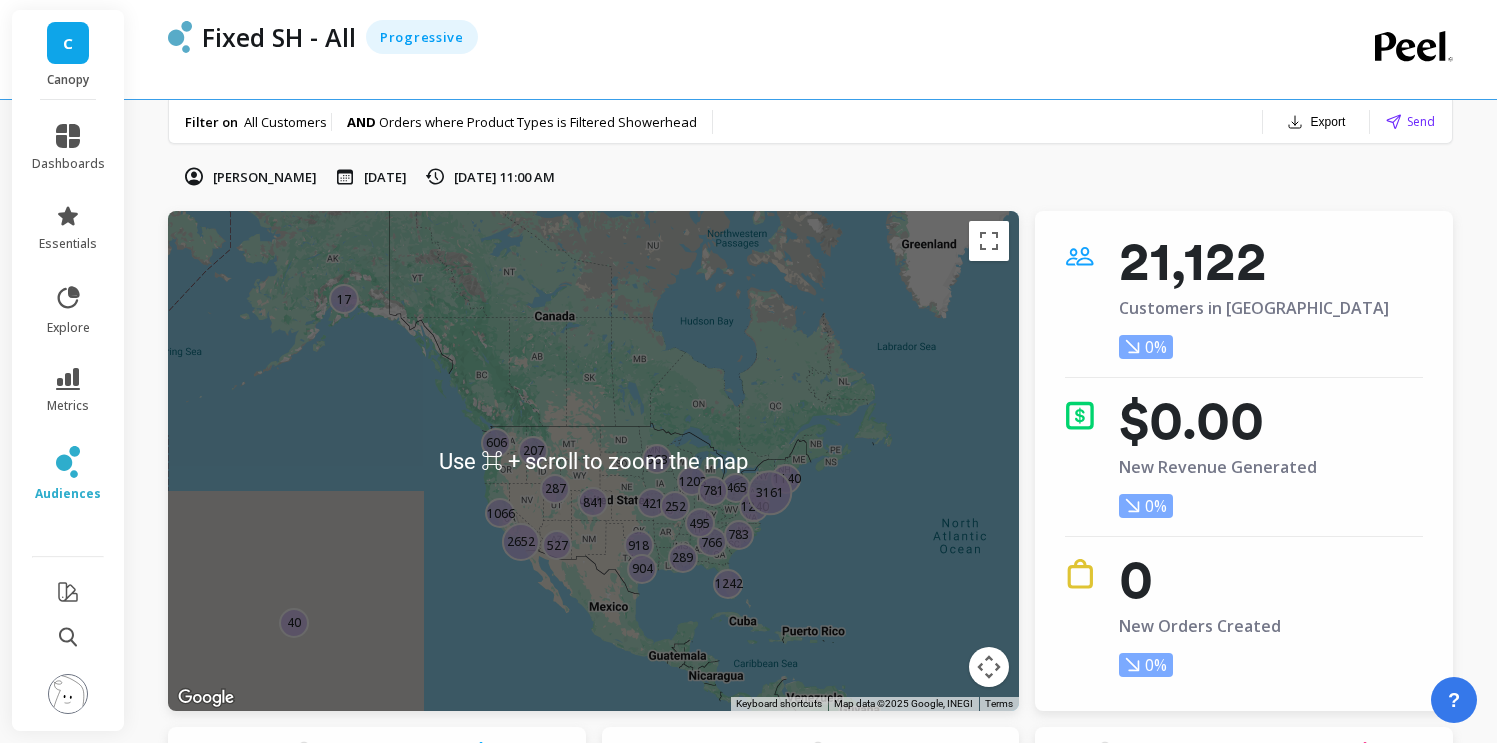 scroll, scrollTop: 13, scrollLeft: 0, axis: vertical 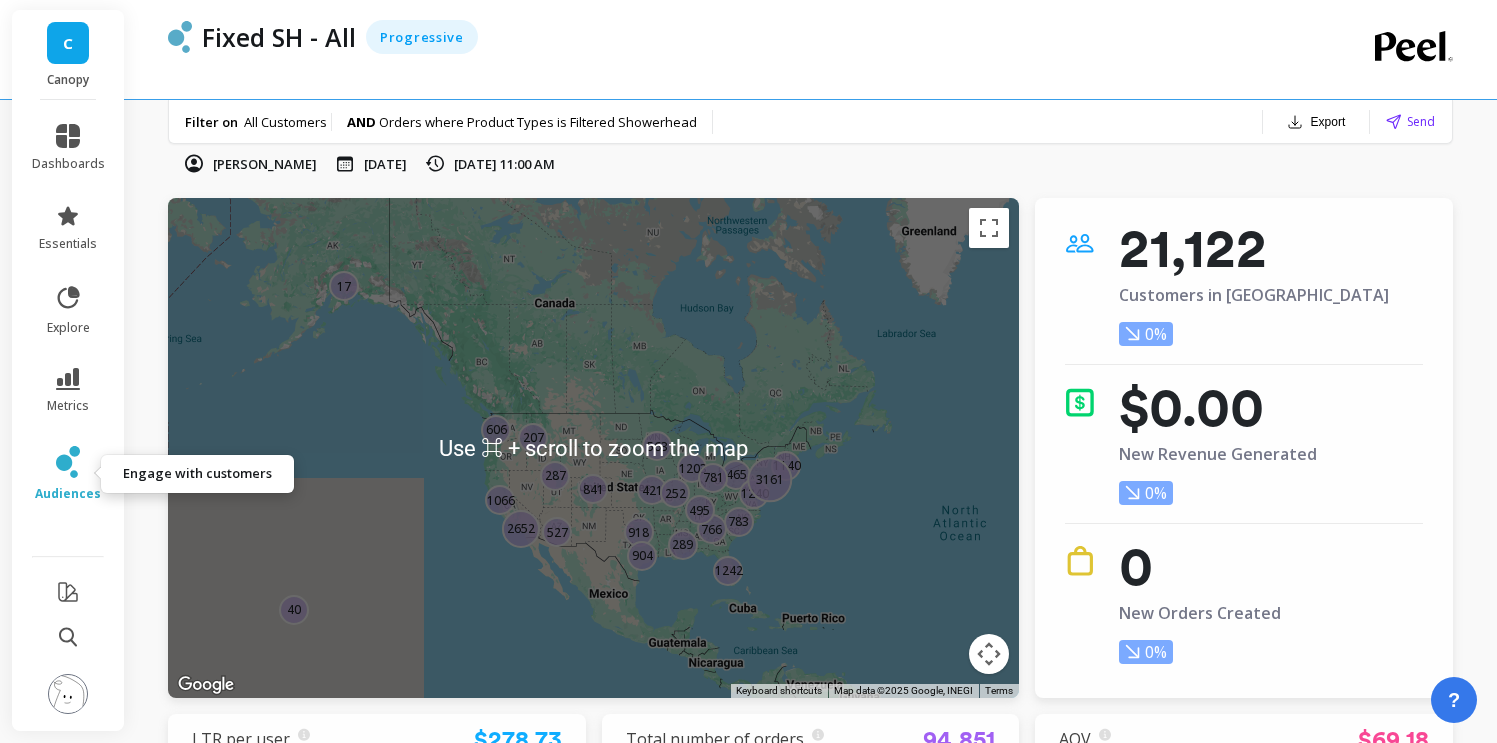 click 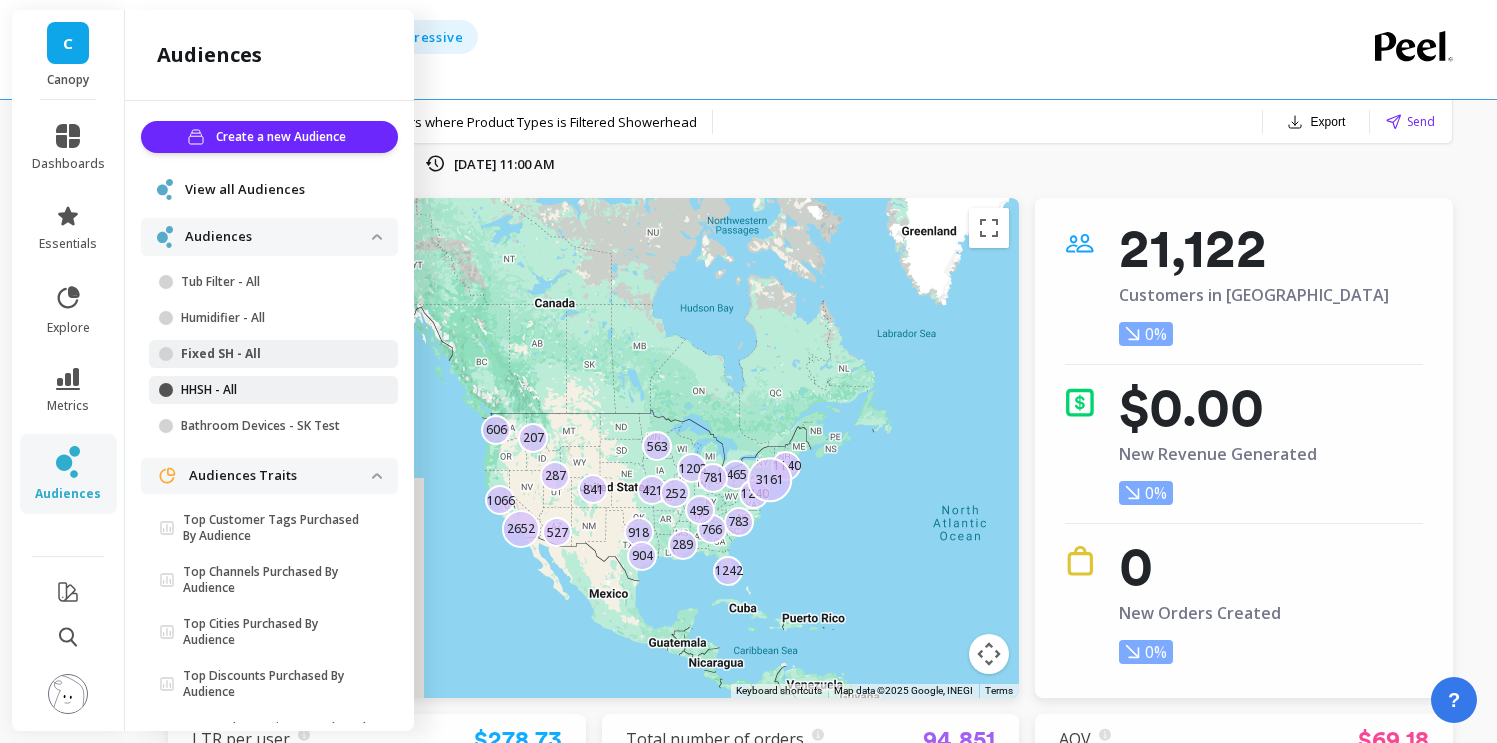 click on "HHSH - All" at bounding box center (273, 390) 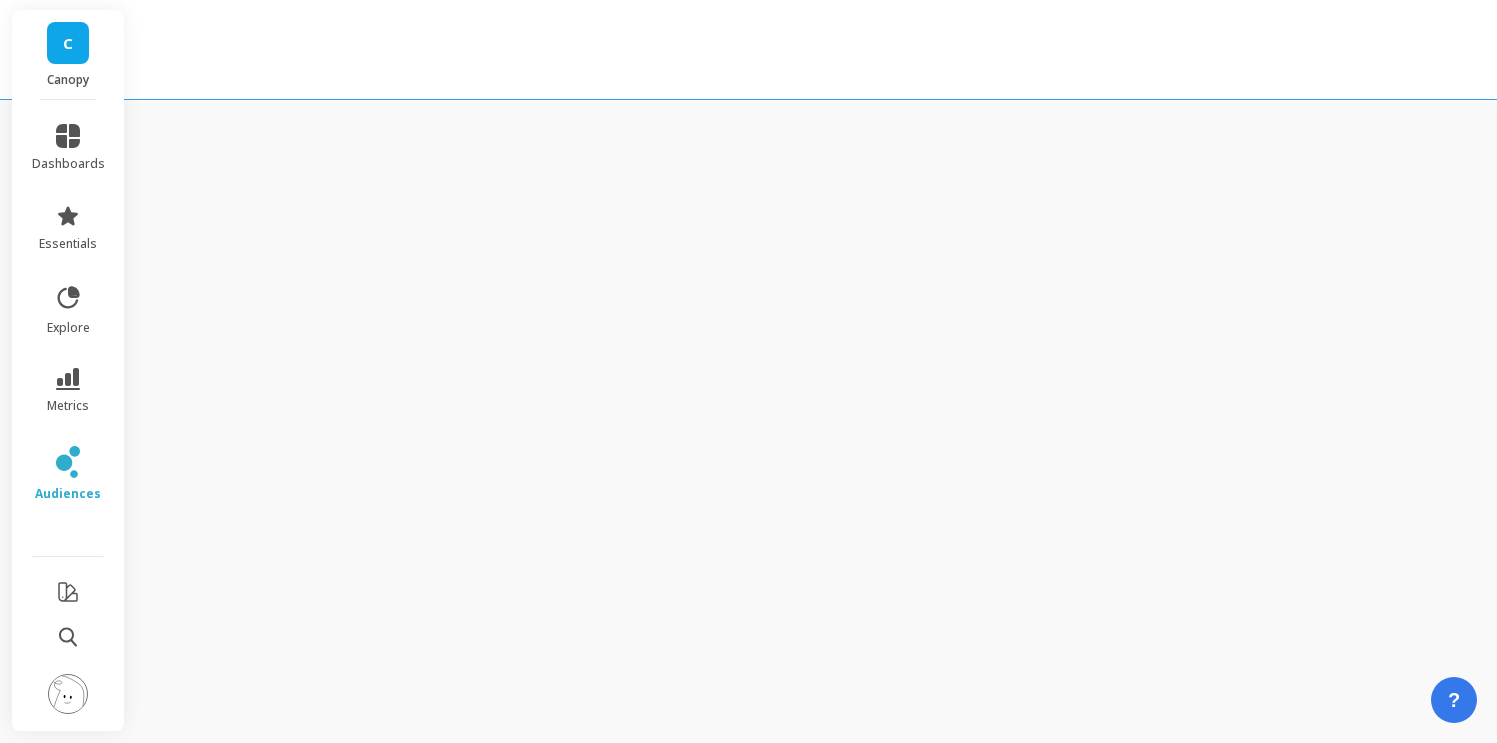 scroll, scrollTop: 0, scrollLeft: 0, axis: both 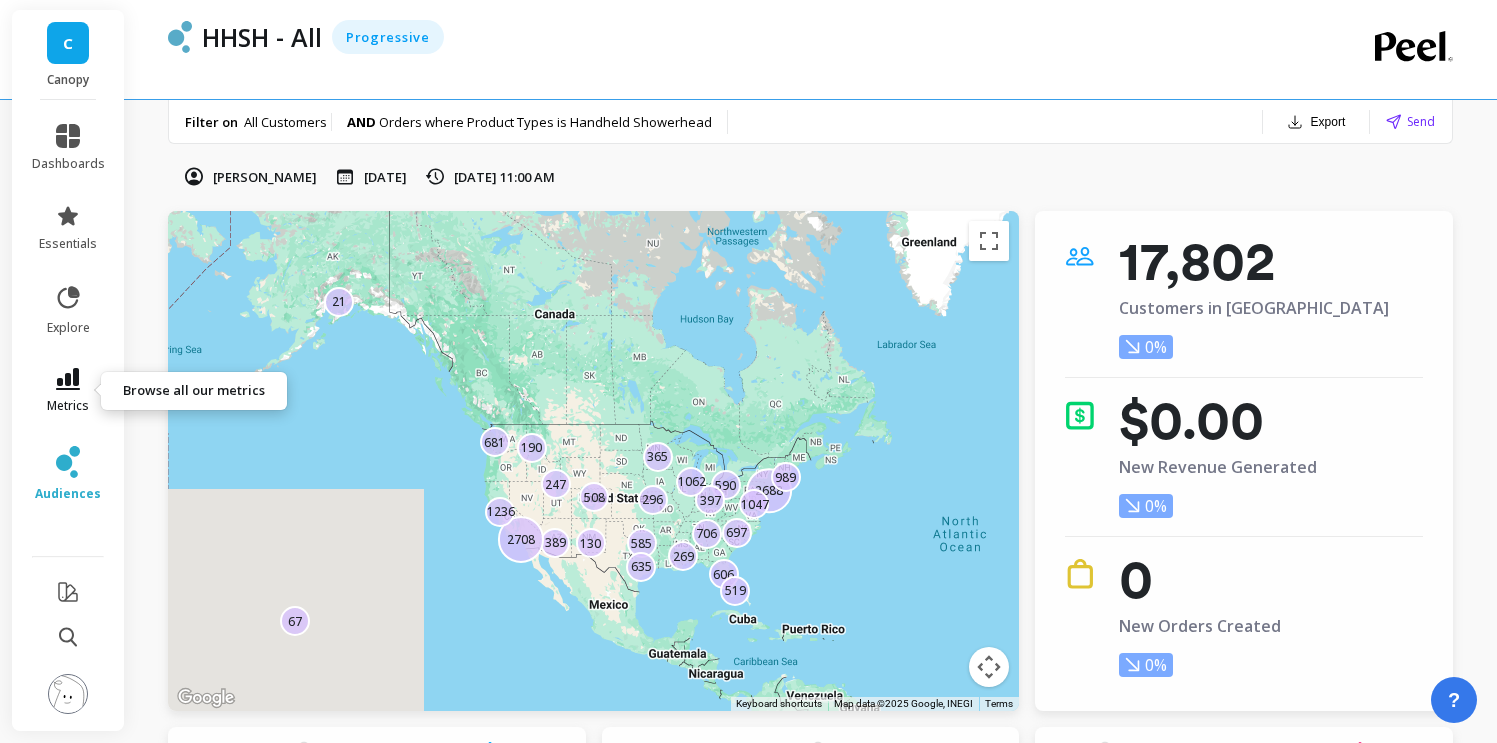 click on "metrics" at bounding box center (68, 391) 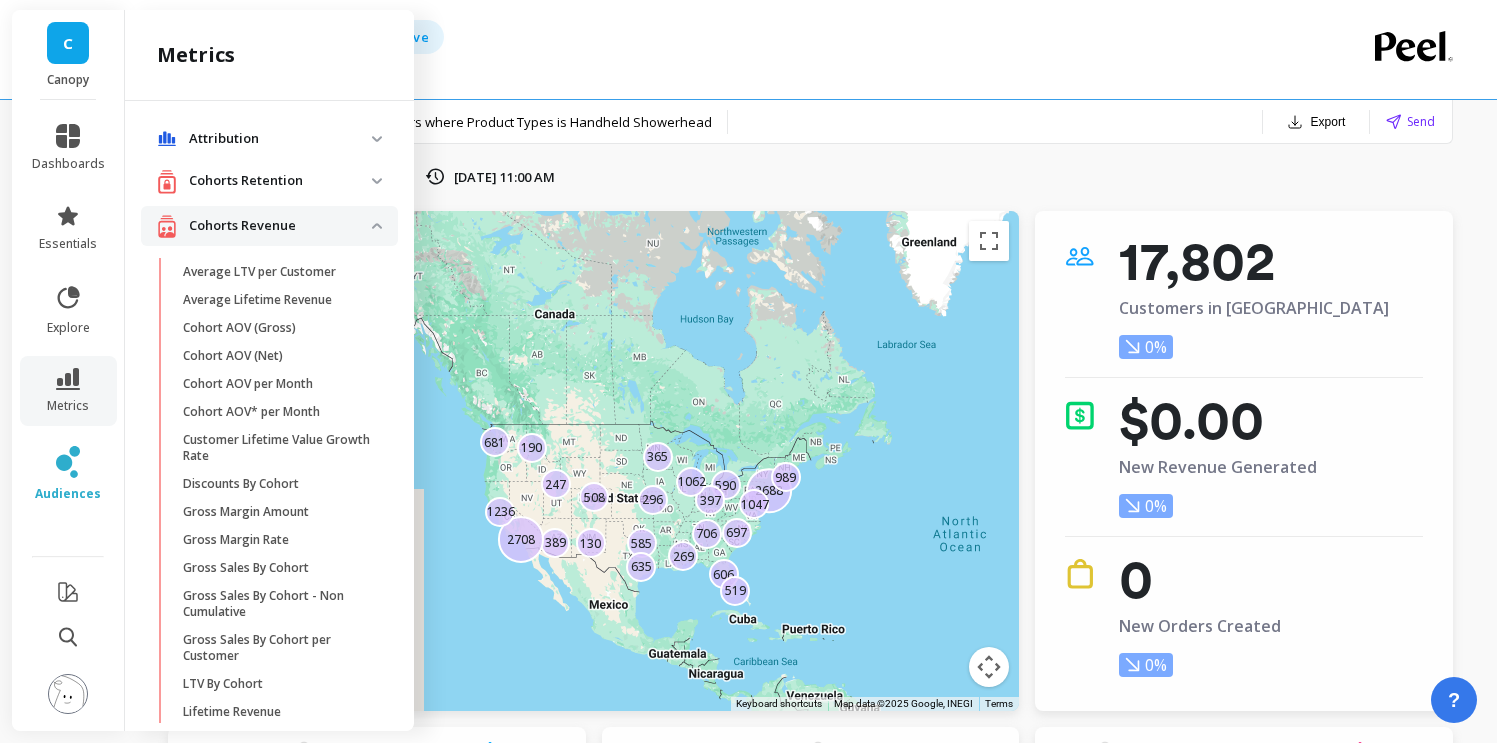 click on "Cohorts Retention" at bounding box center (280, 181) 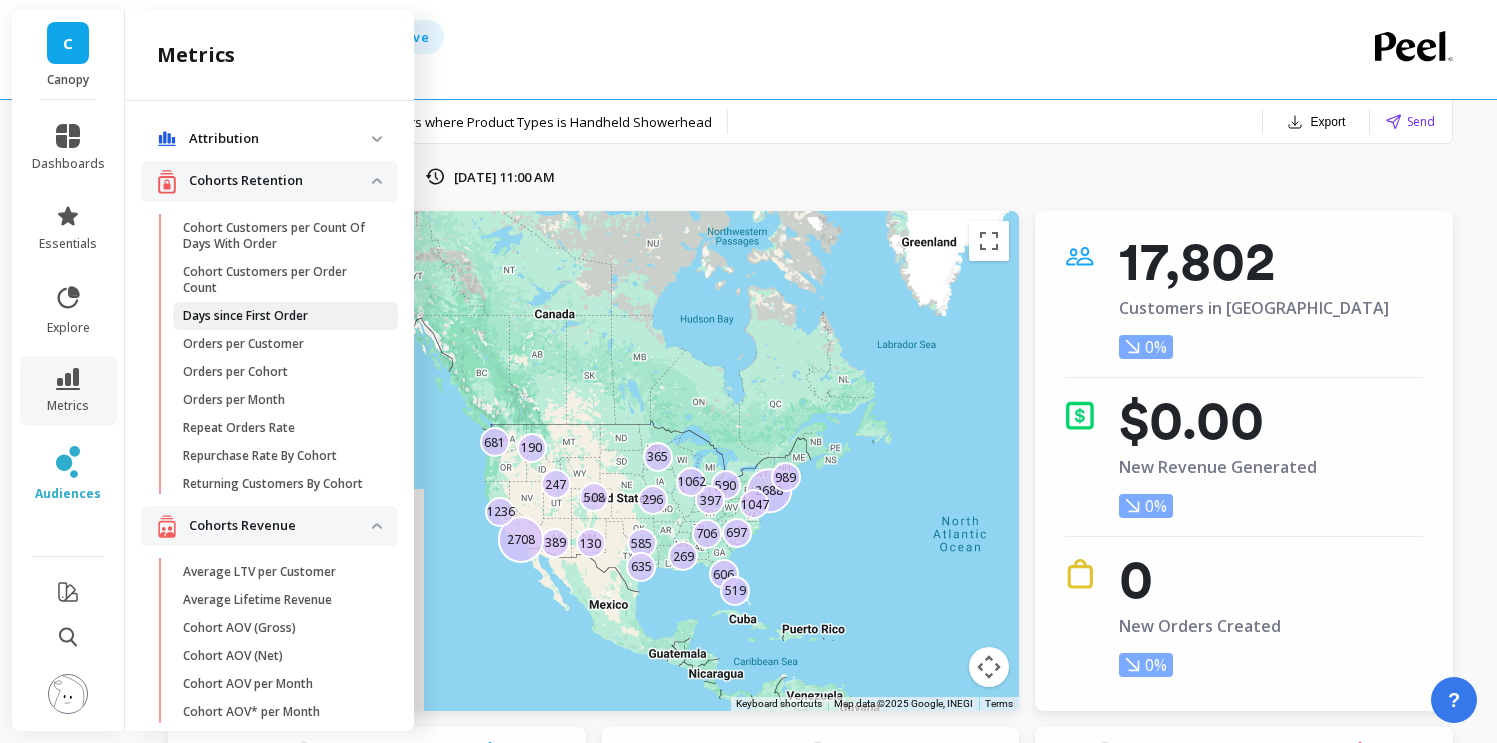 click on "Days since First Order" at bounding box center (245, 316) 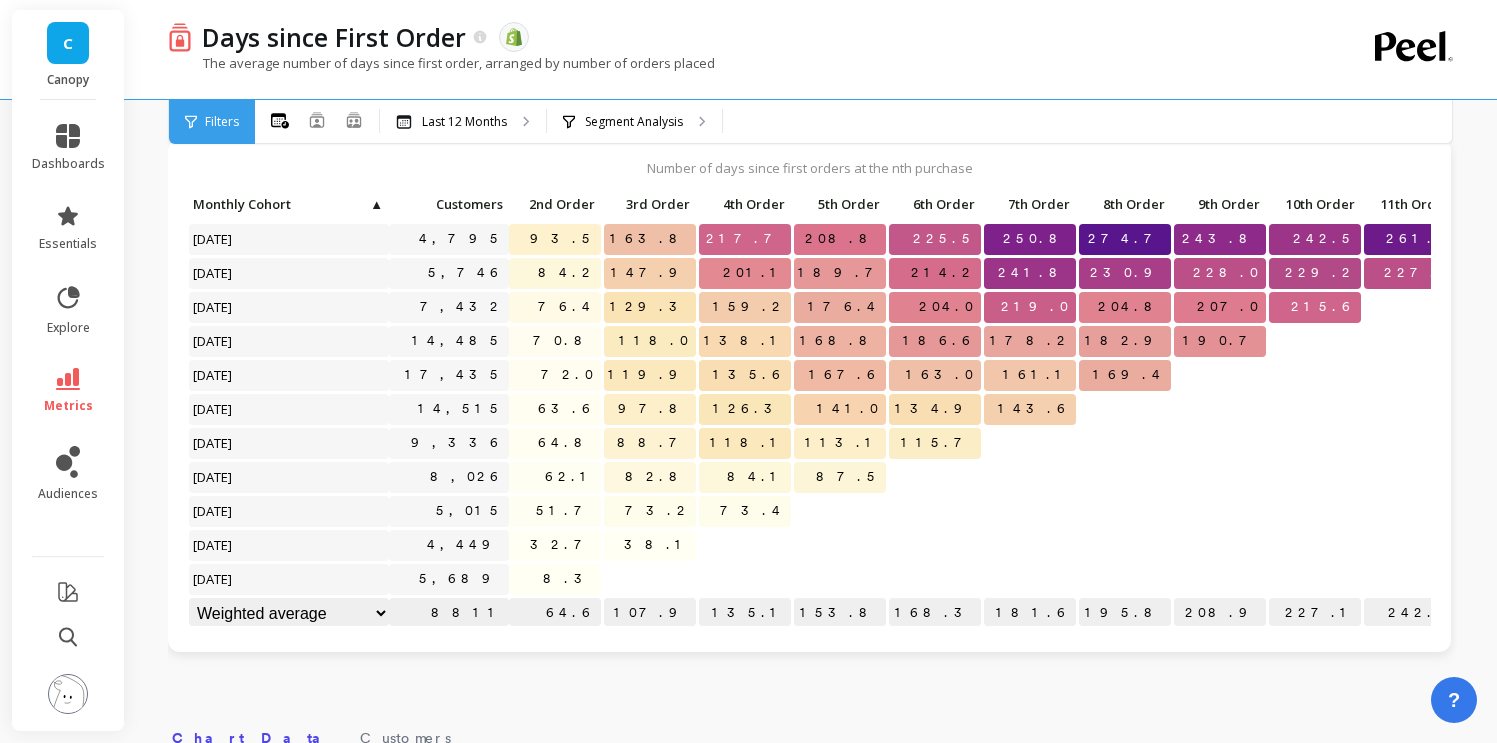 scroll, scrollTop: 0, scrollLeft: 0, axis: both 